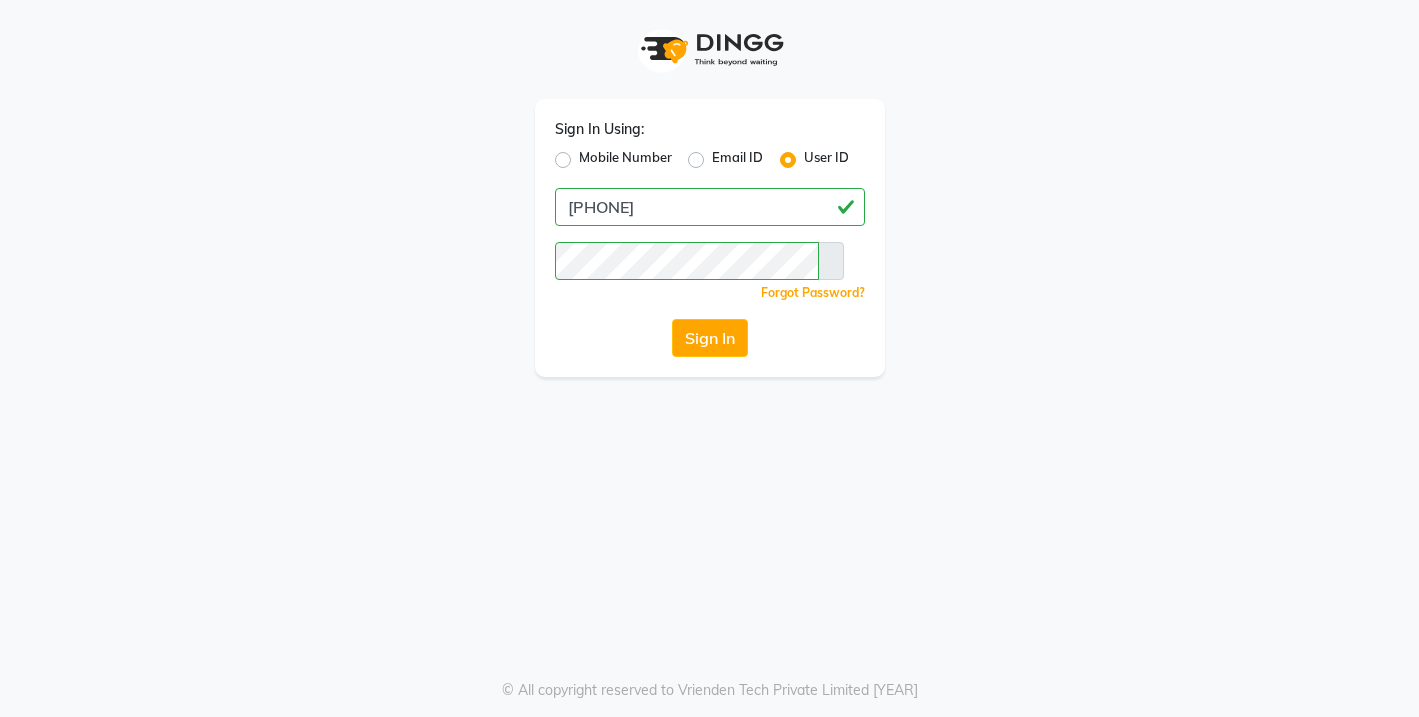 scroll, scrollTop: 0, scrollLeft: 0, axis: both 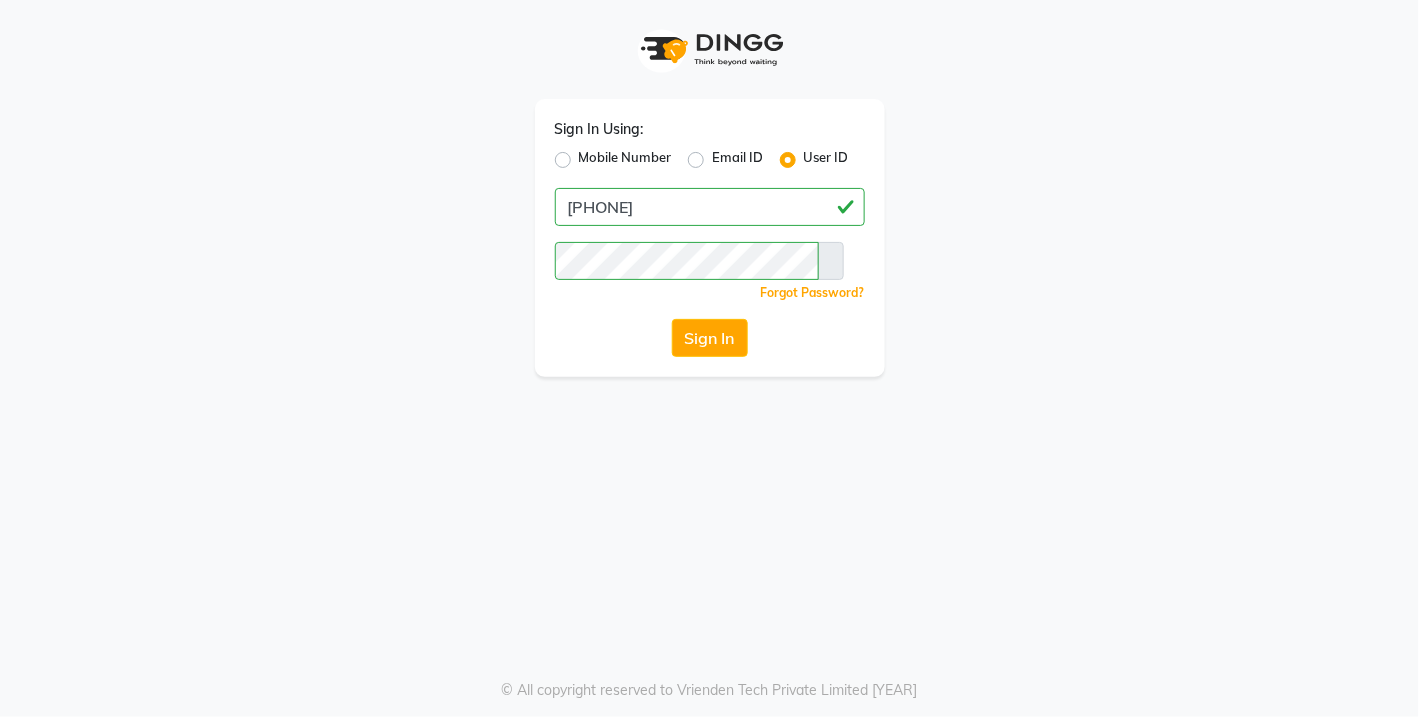 click on "Mobile Number" at bounding box center [625, 160] 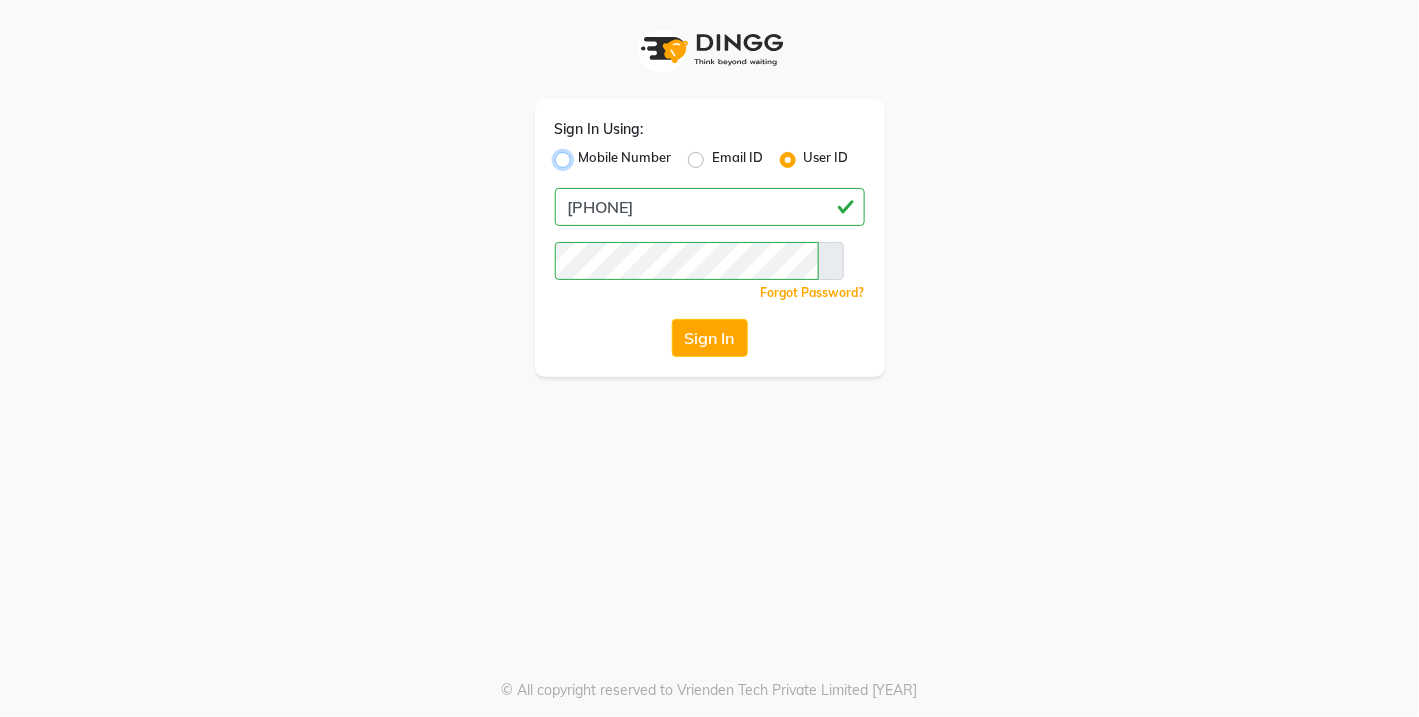 radio on "true" 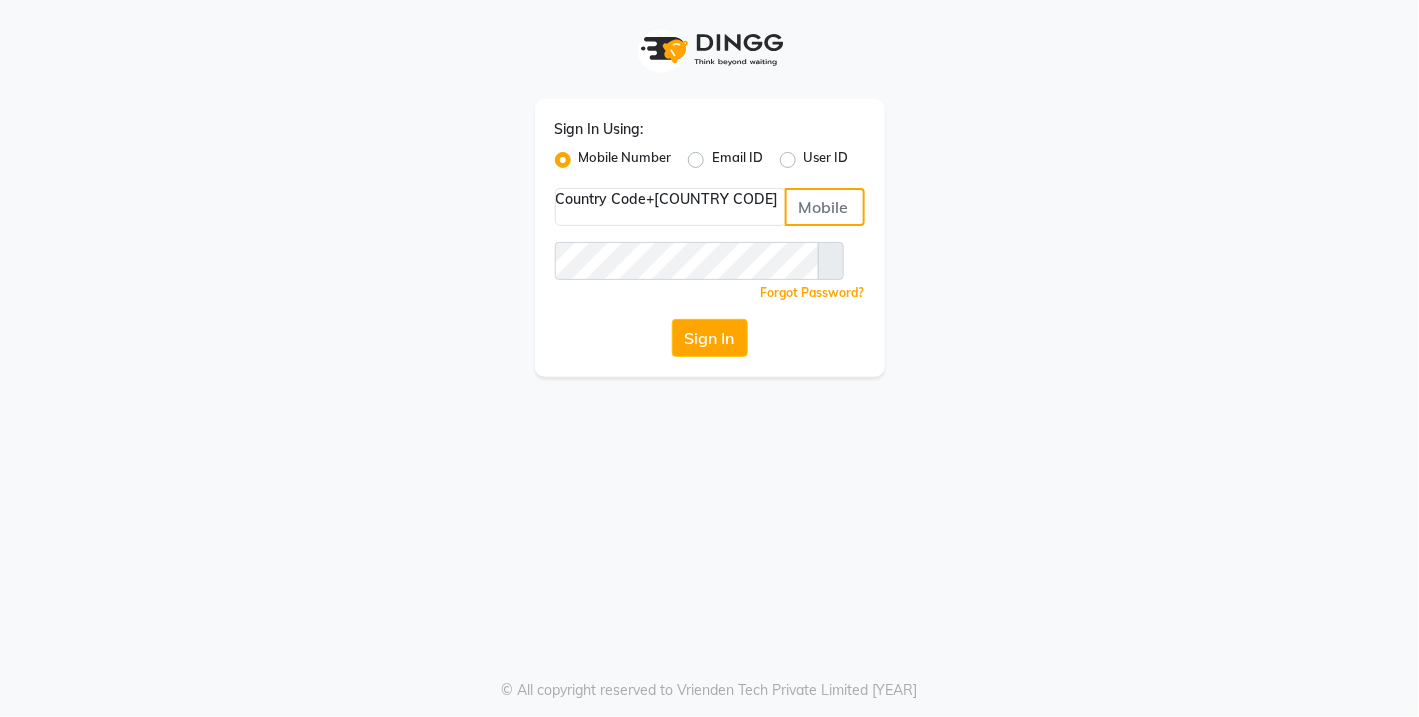 click at bounding box center (825, 207) 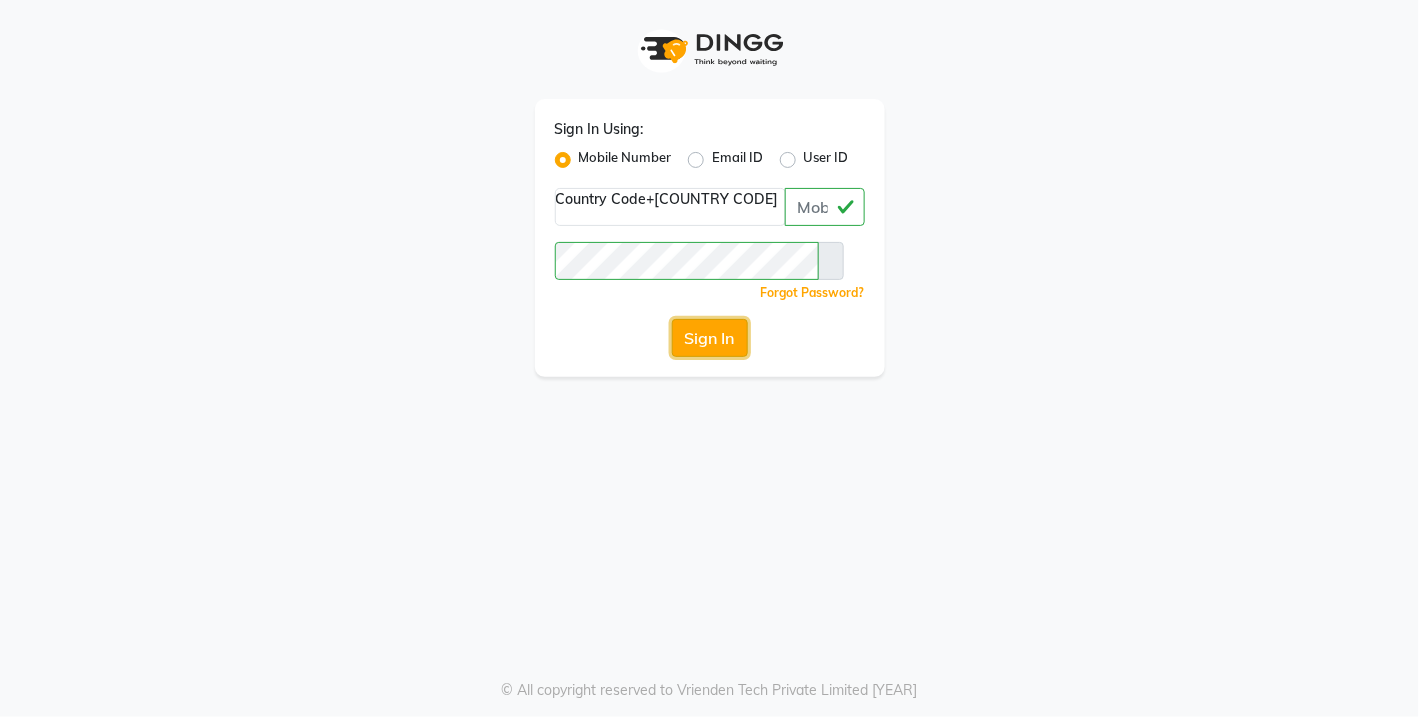 click on "Sign In" at bounding box center (710, 338) 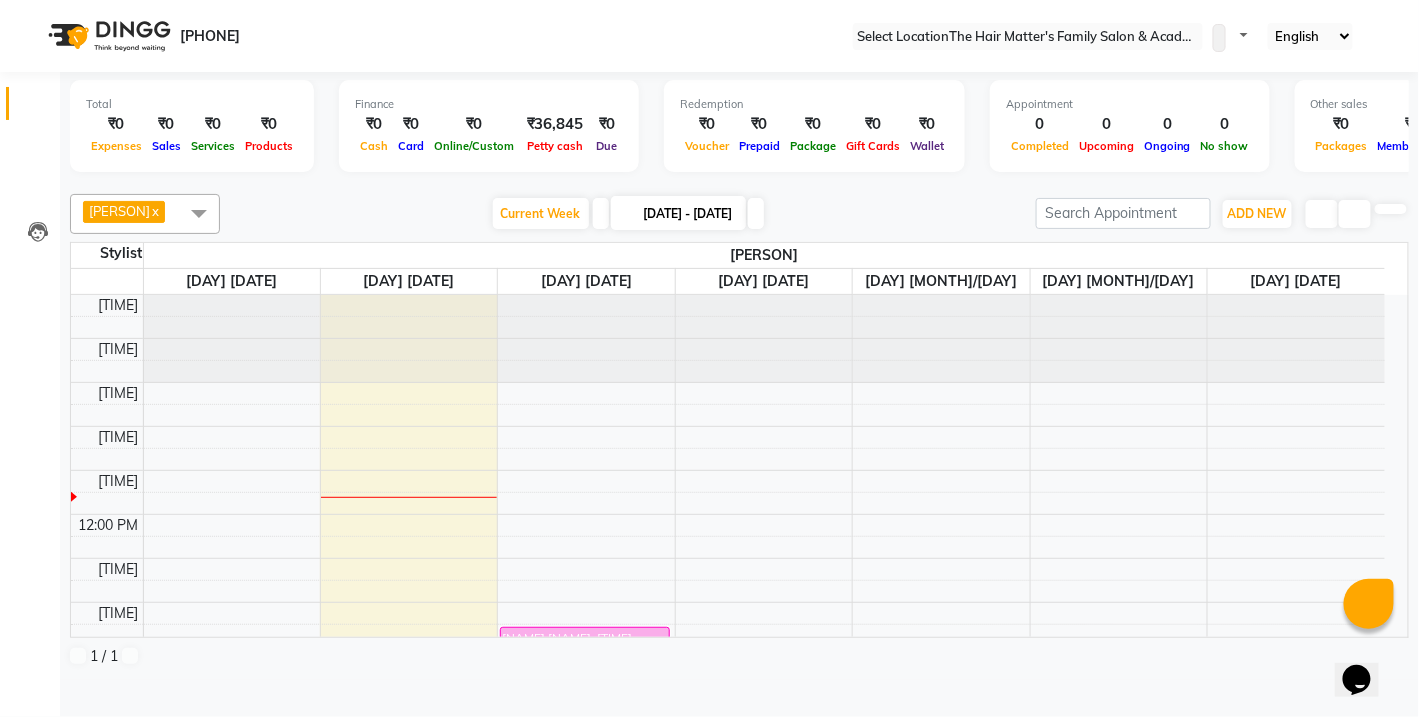 scroll, scrollTop: 0, scrollLeft: 0, axis: both 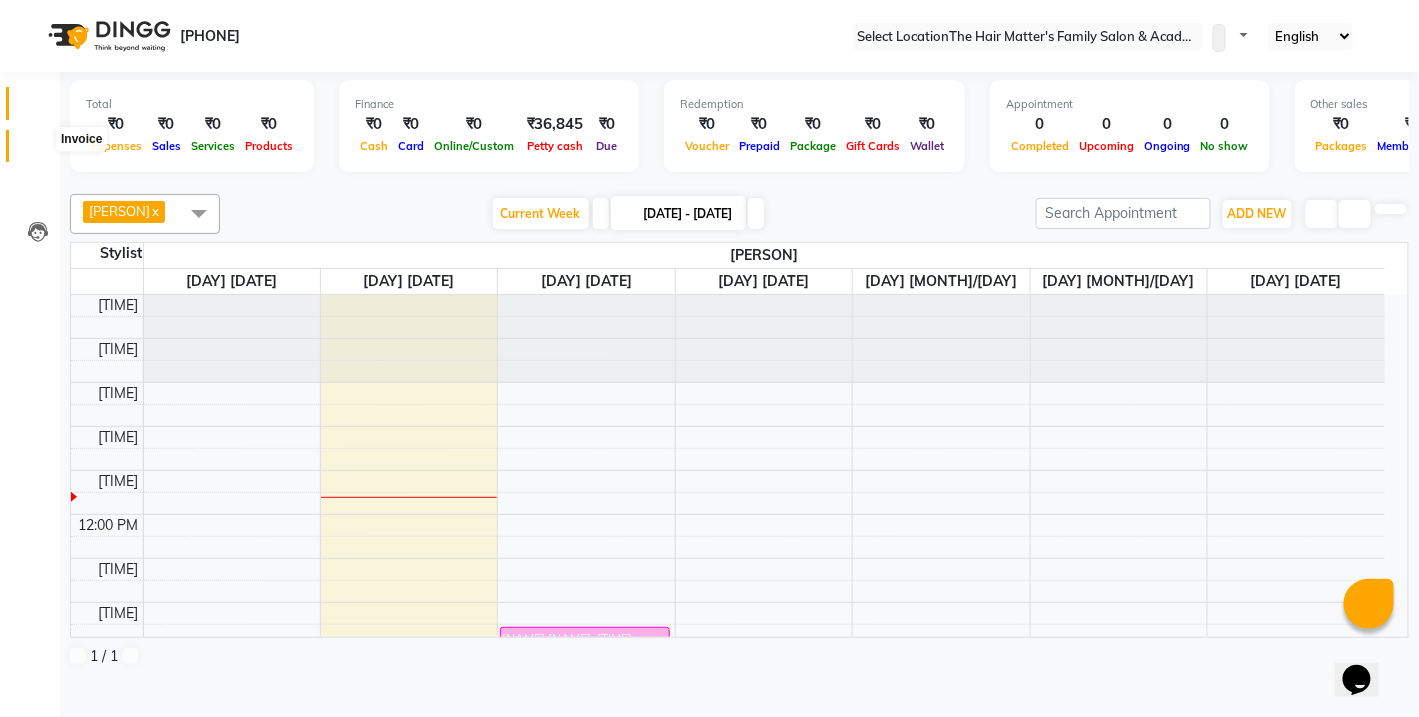 click at bounding box center (37, 151) 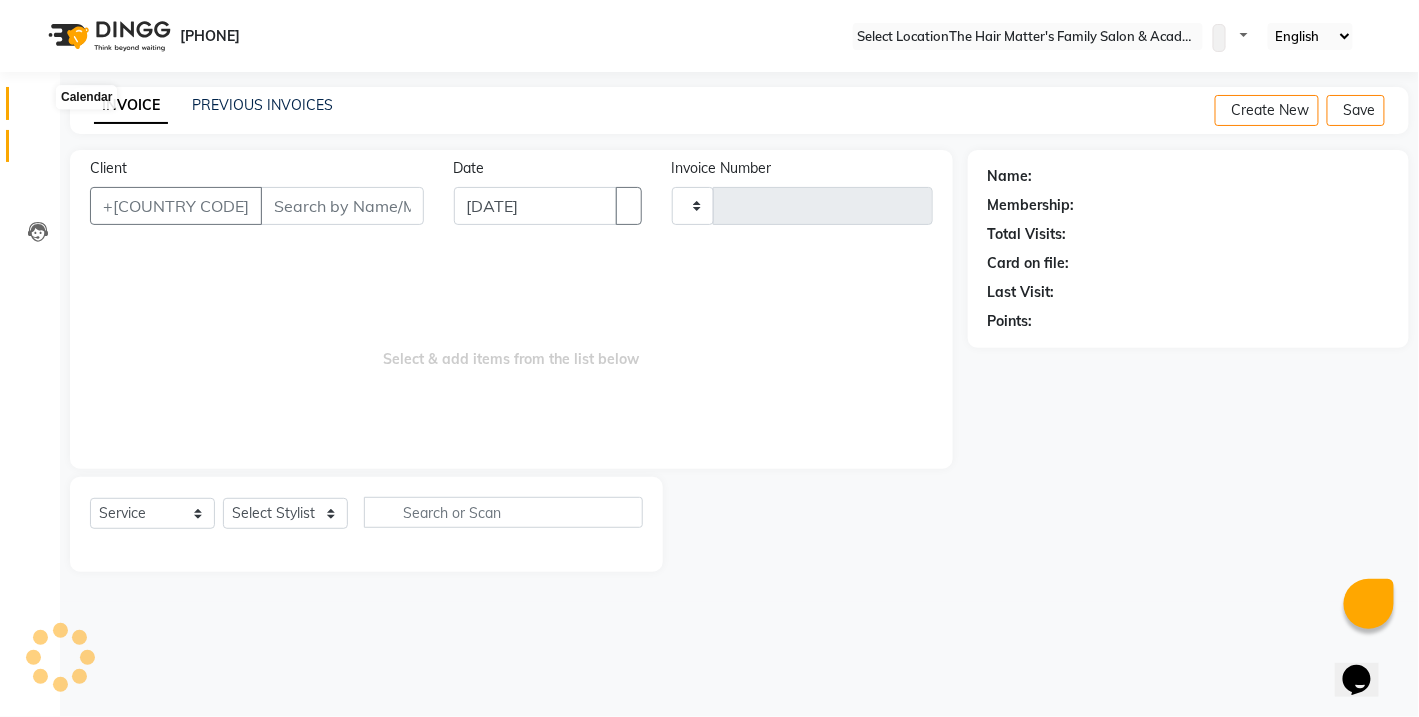 click at bounding box center [38, 108] 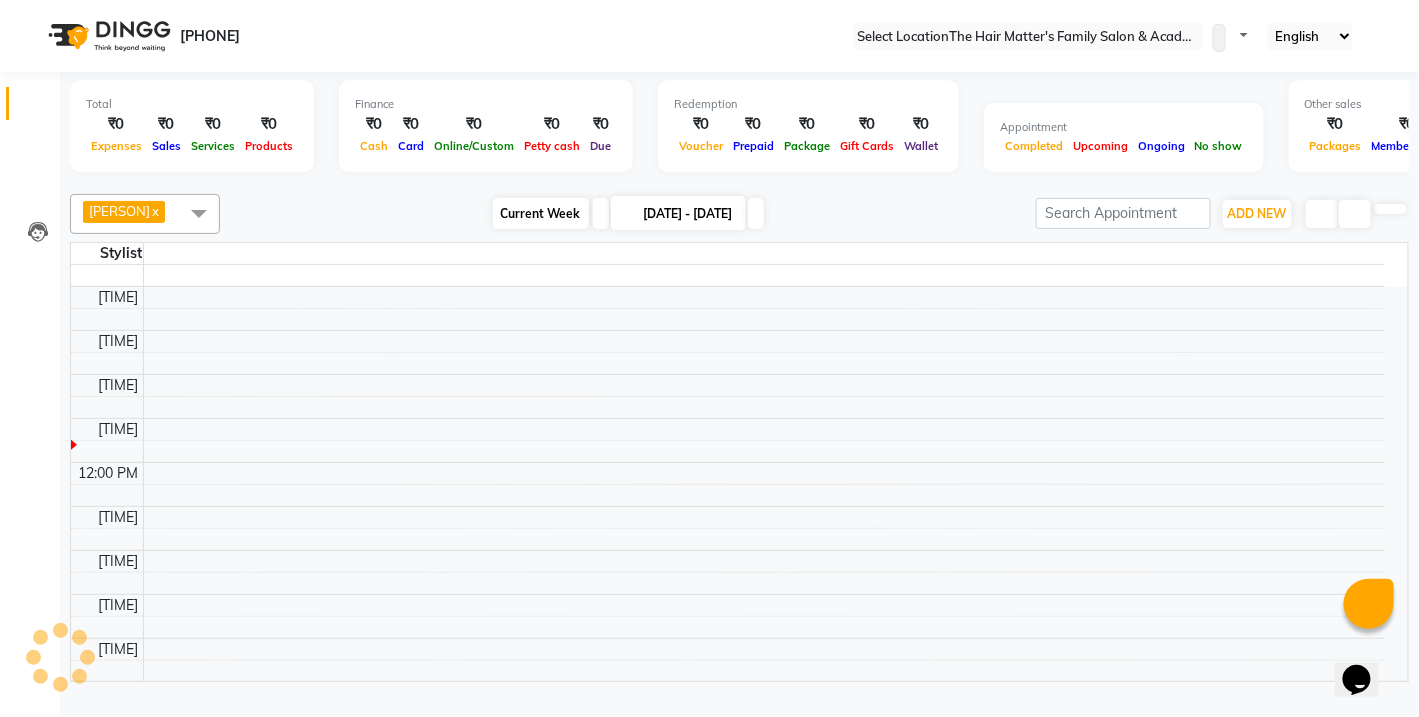 click on "Current Week" at bounding box center (541, 213) 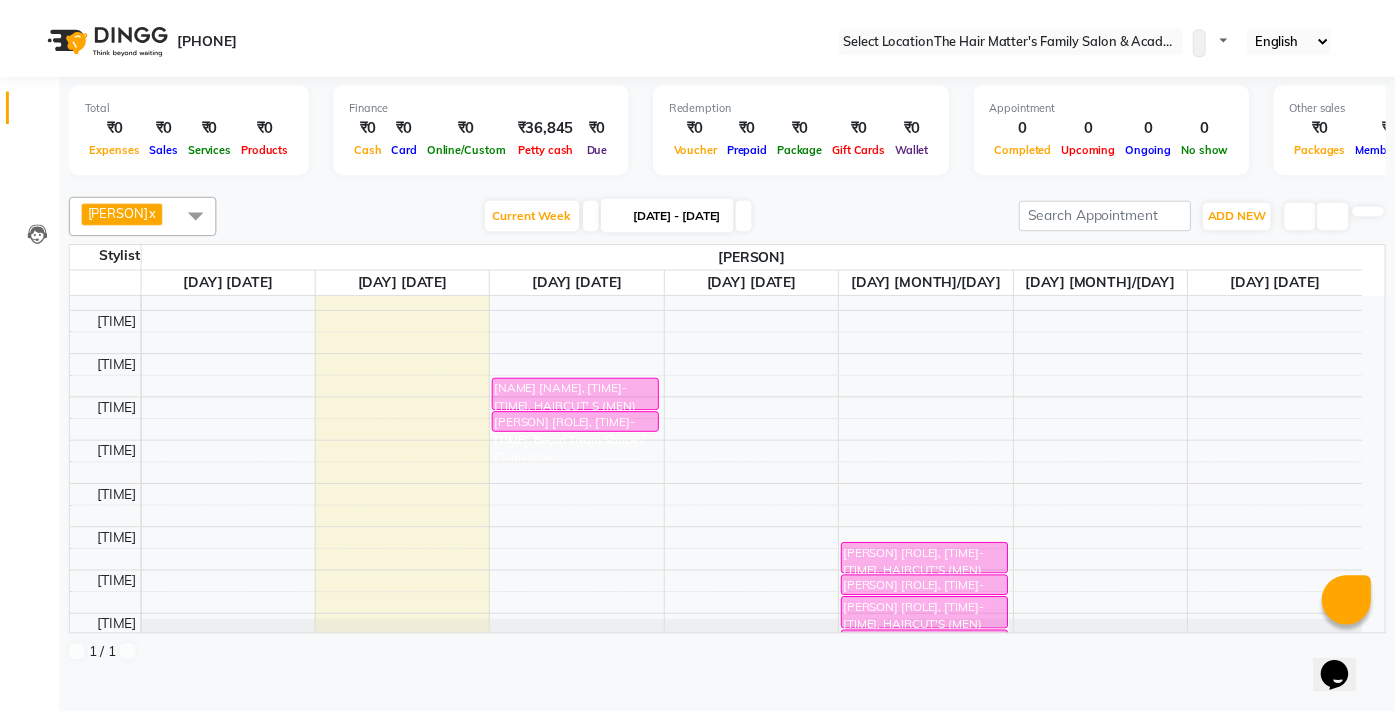 scroll, scrollTop: 368, scrollLeft: 0, axis: vertical 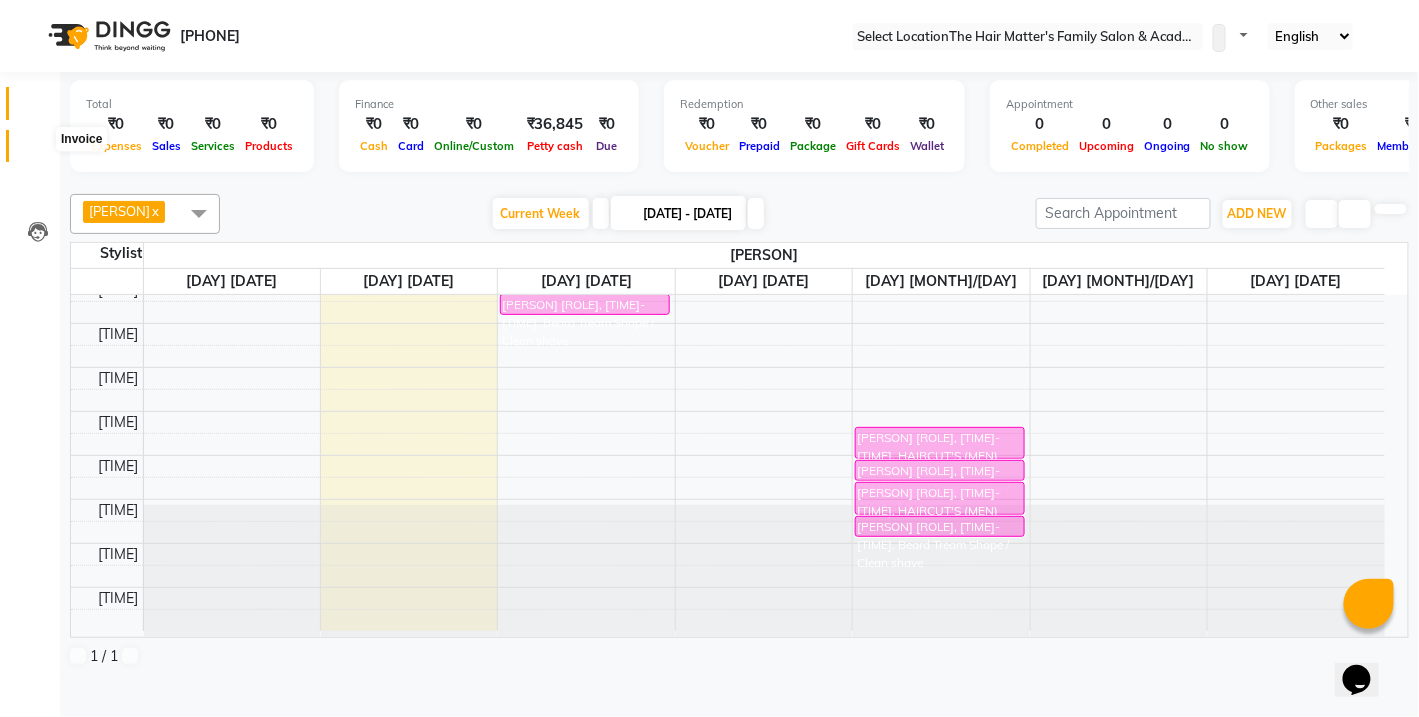 click at bounding box center [37, 151] 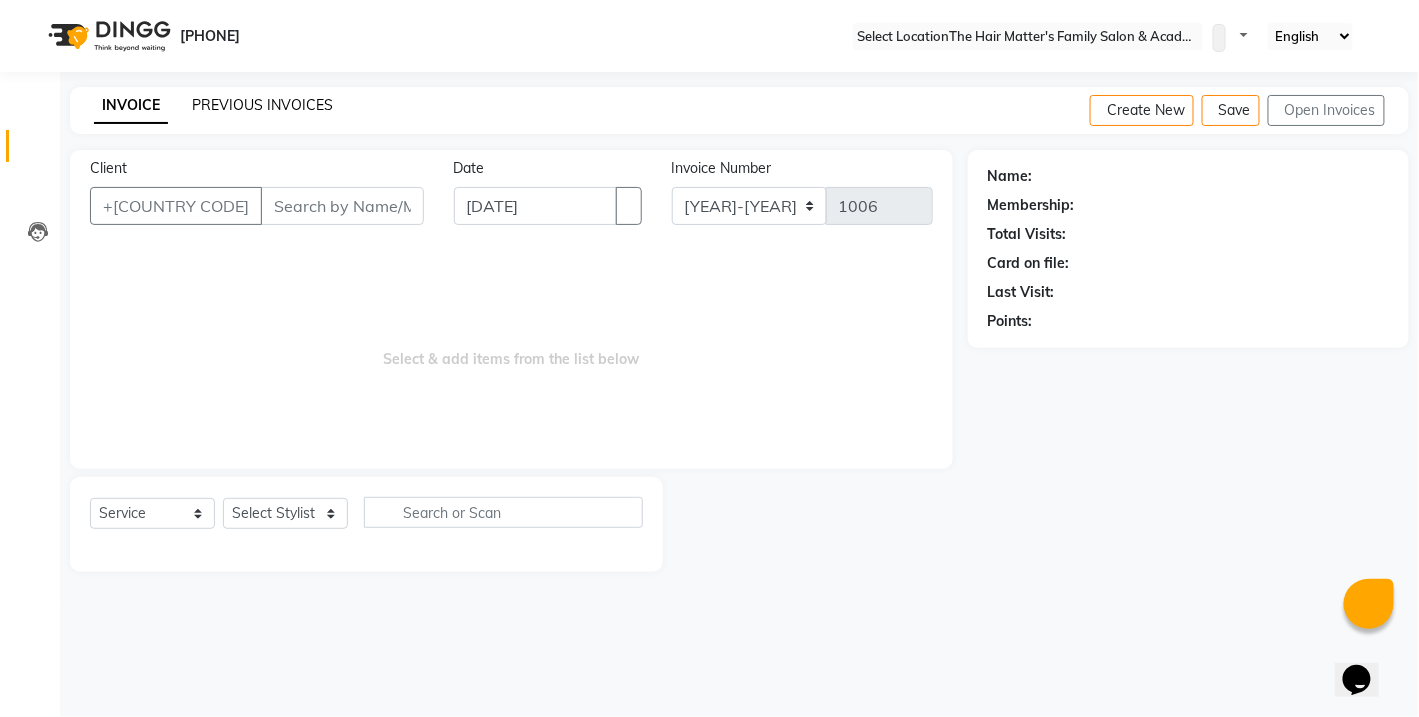 click on "PREVIOUS INVOICES" at bounding box center [262, 105] 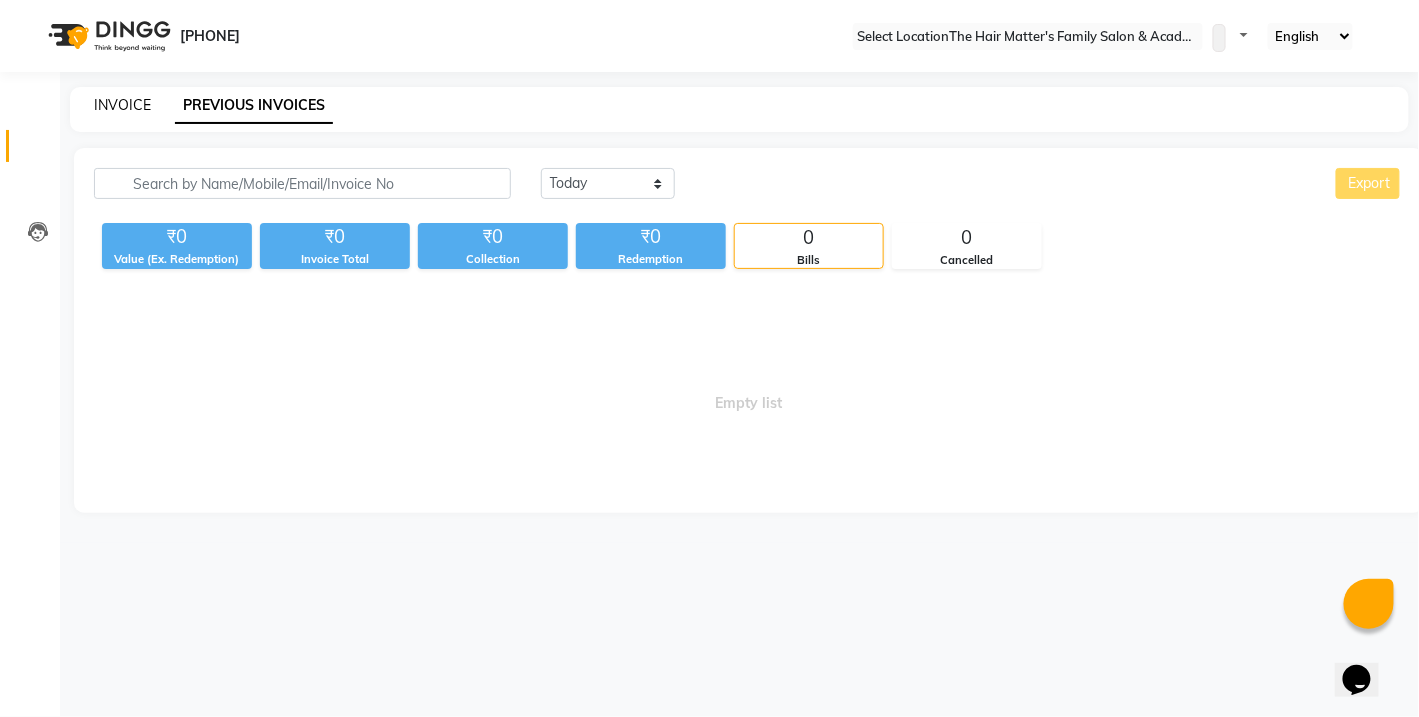 click on "INVOICE" at bounding box center (122, 105) 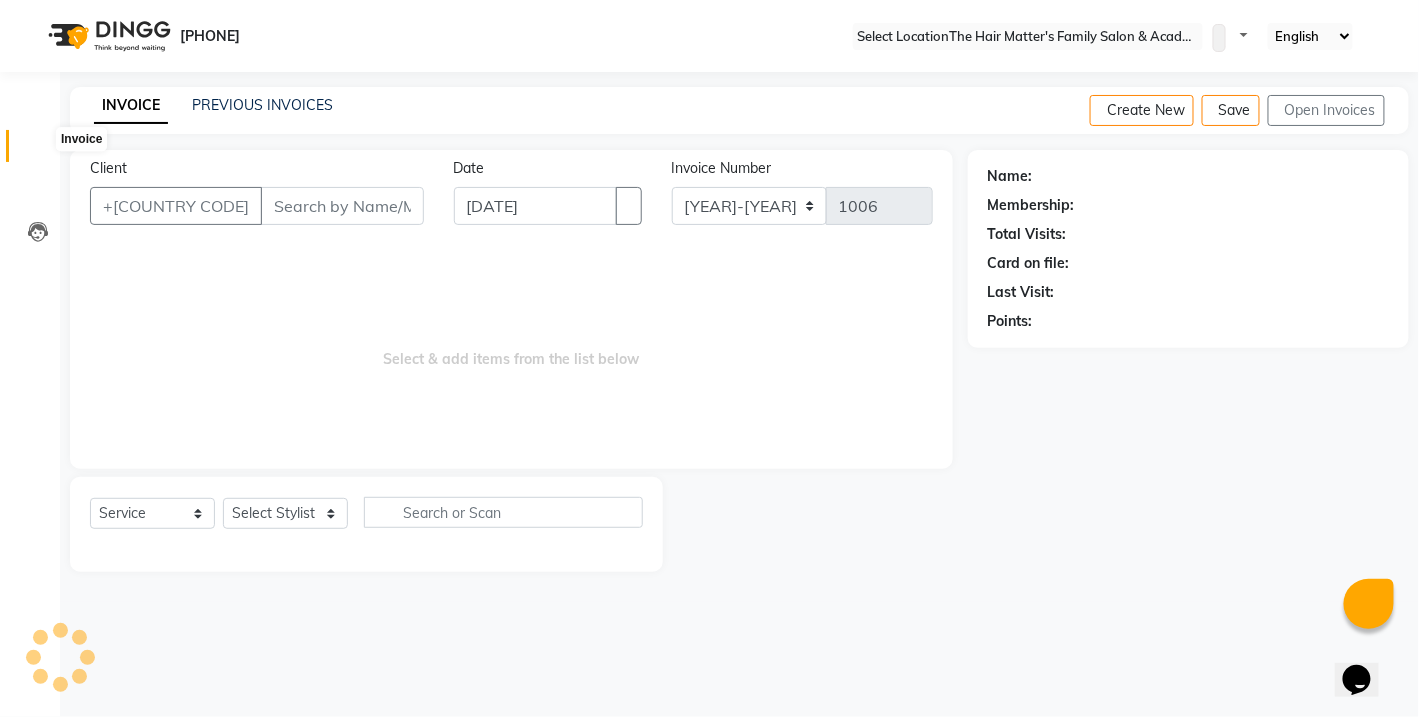 click at bounding box center (38, 151) 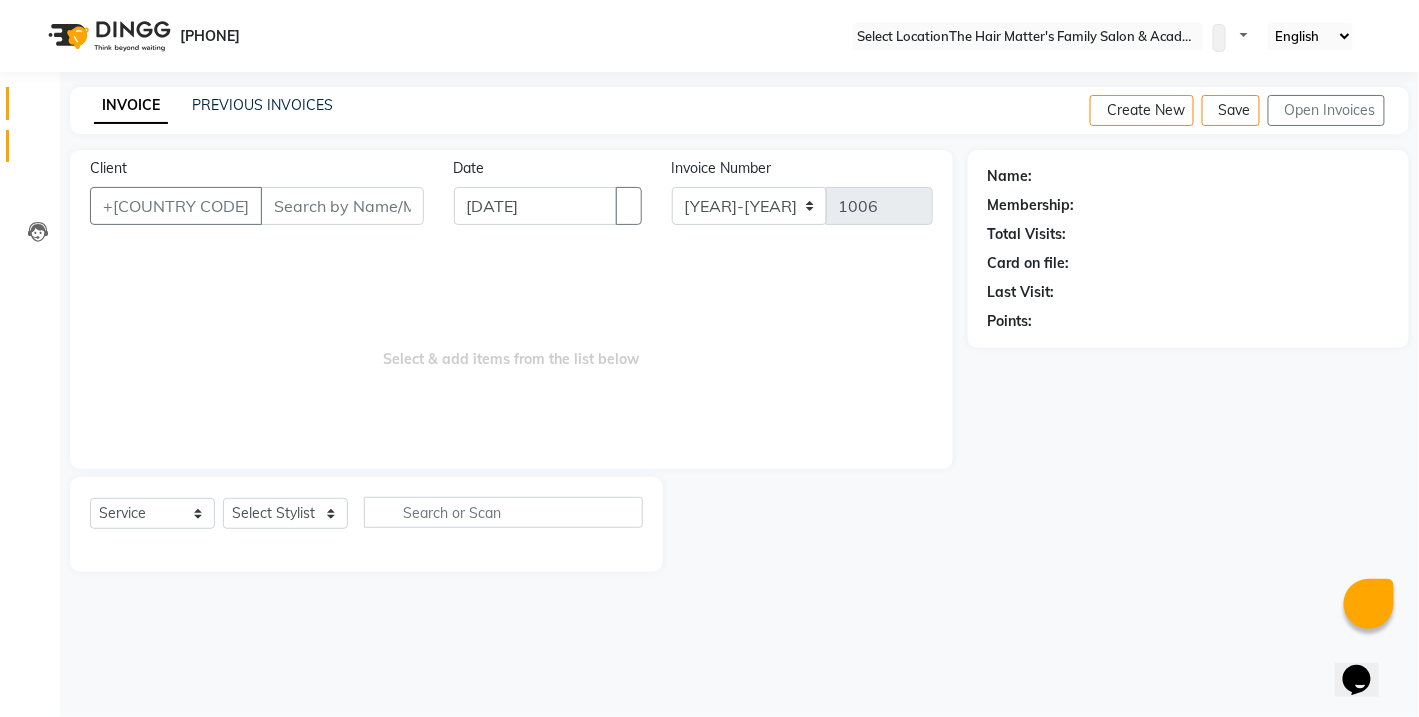 click at bounding box center (37, 108) 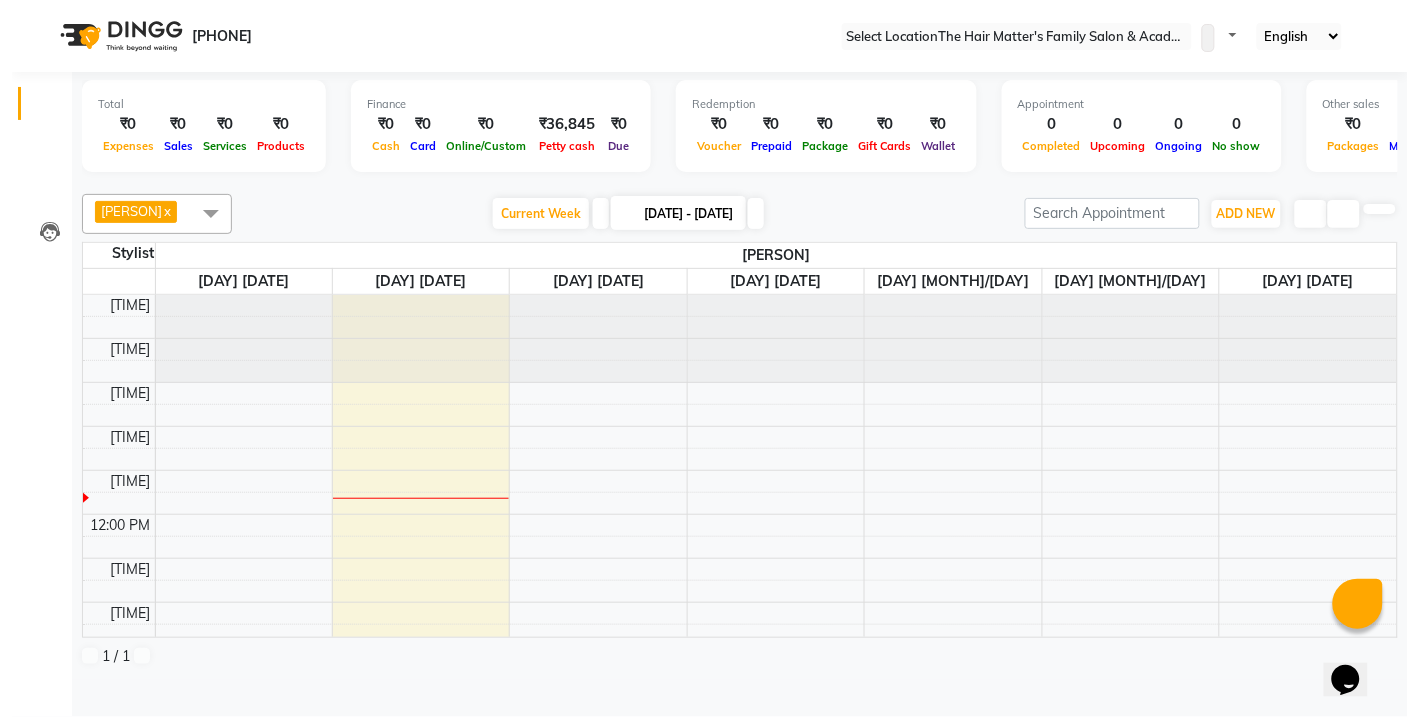 scroll, scrollTop: 0, scrollLeft: 0, axis: both 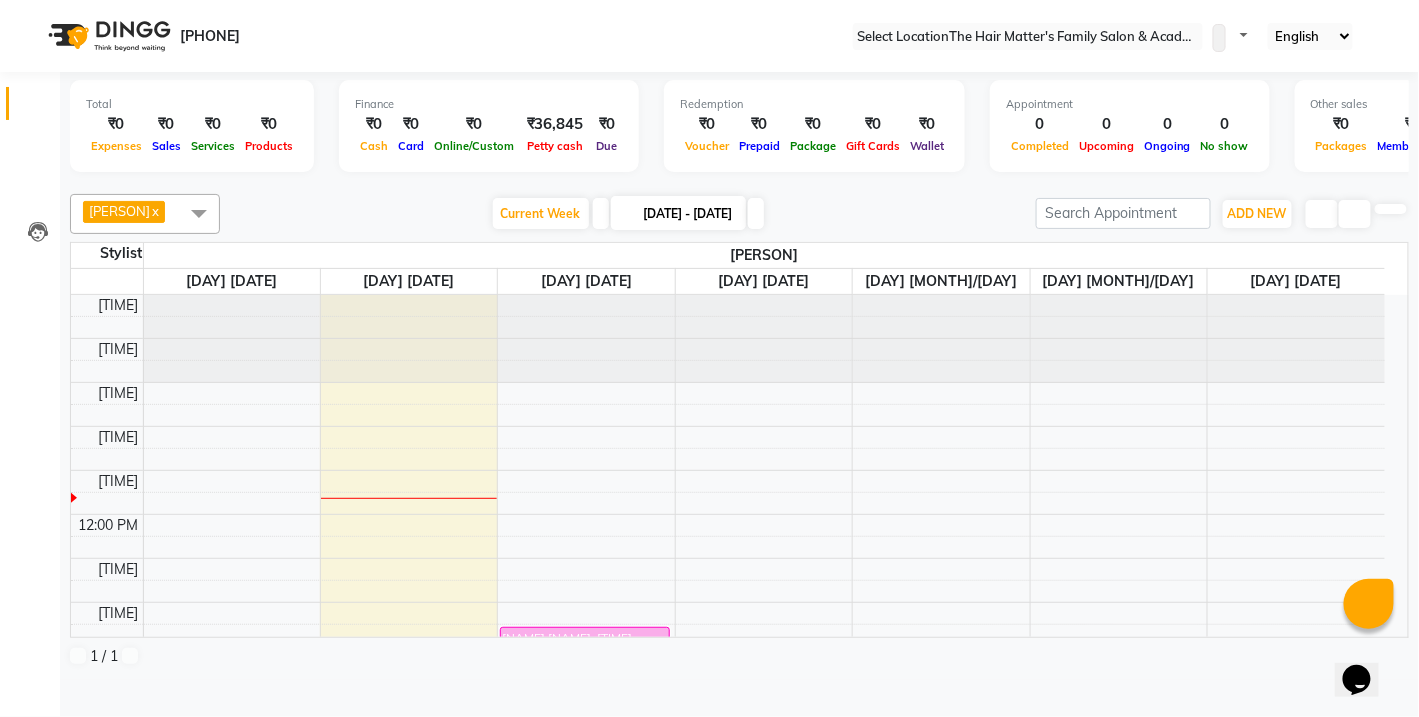 click at bounding box center (409, 295) 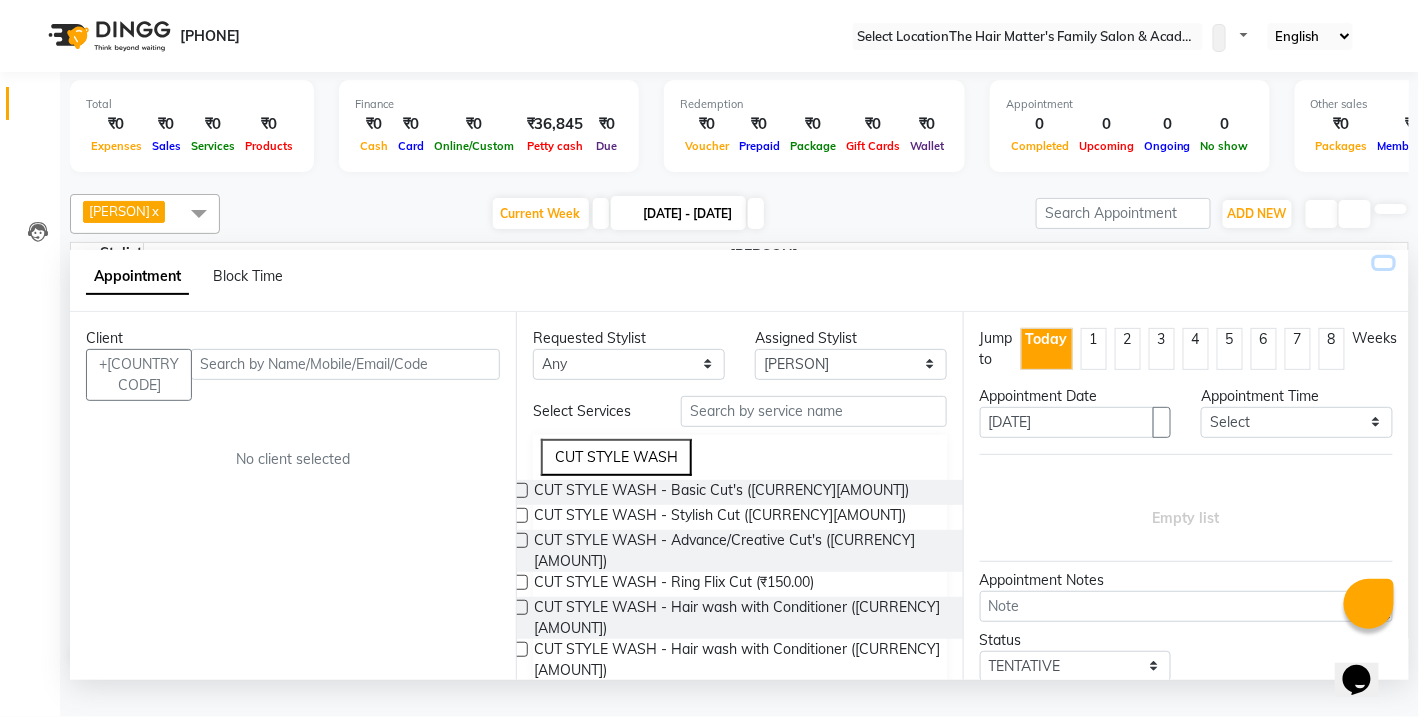 click at bounding box center [1384, 263] 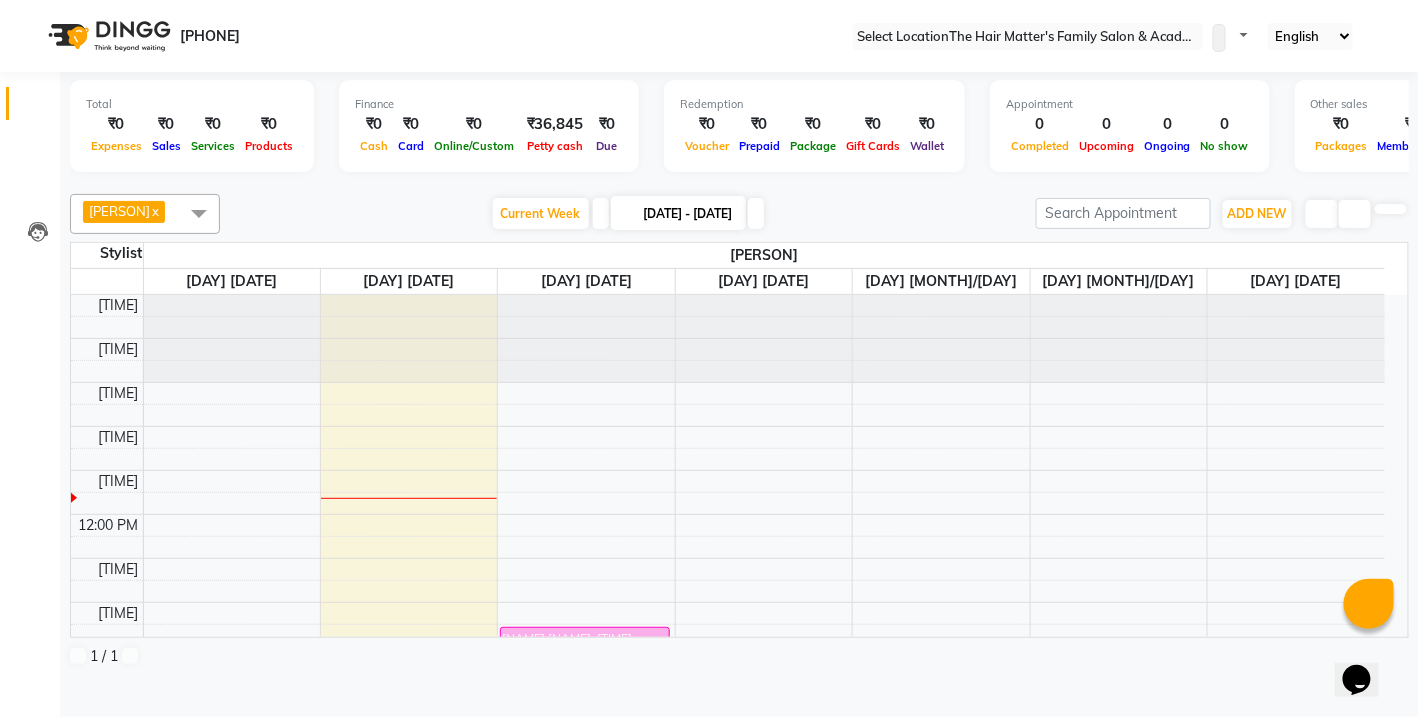 click on "[TIME] [TIME] [TIME] [TIME] [TIME] [TIME] [TIME] [TIME] [TIME] [TIME] [TIME] [TIME] [TIME] [TIME]     [NAME] [NAME], [TIME]-[TIME], HAIRCUT' S (MEN)     [NAME] [NAME], [TIME]-[TIME], Beard Tream  Shape / Clean shave     [NAME] [NAME], [TIME]-[TIME], HAIRCUT' S (MEN)     [NAME] [NAME], [TIME]-[TIME], Beard Tream  Shape / Clean shave     [NAME] [NAME], [TIME]-[TIME], HAIRCUT' S (MEN)     [NAME] [NAME], [TIME]-[TIME], Beard Tream  Shape / Clean shave" at bounding box center [728, 646] 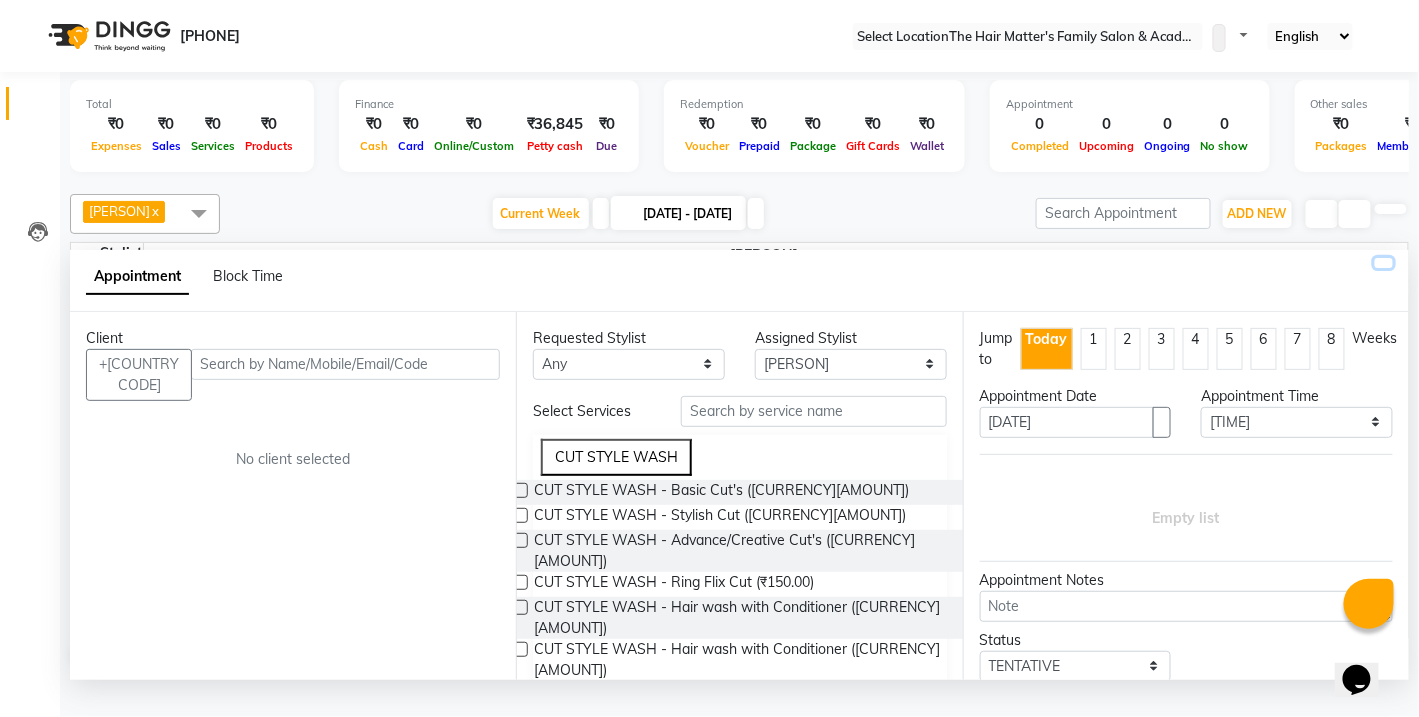 click at bounding box center [1384, 263] 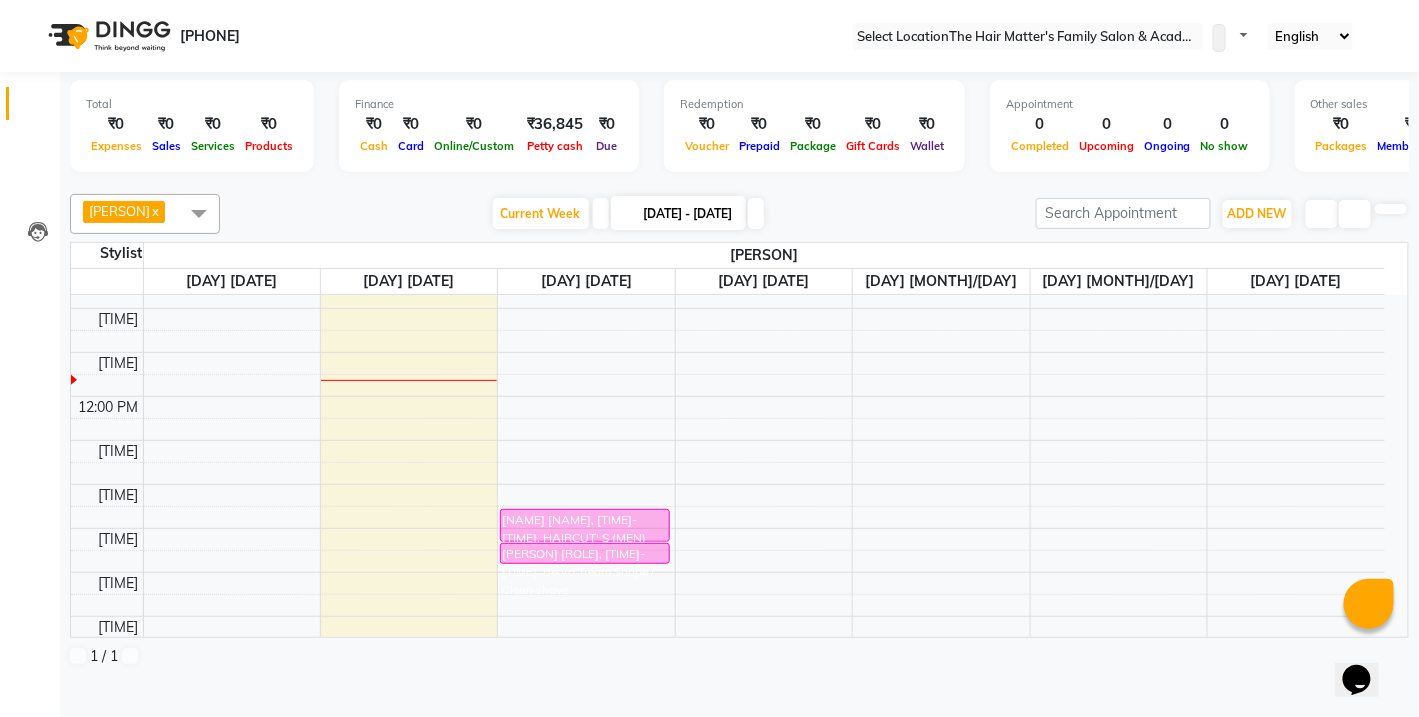 scroll, scrollTop: 0, scrollLeft: 0, axis: both 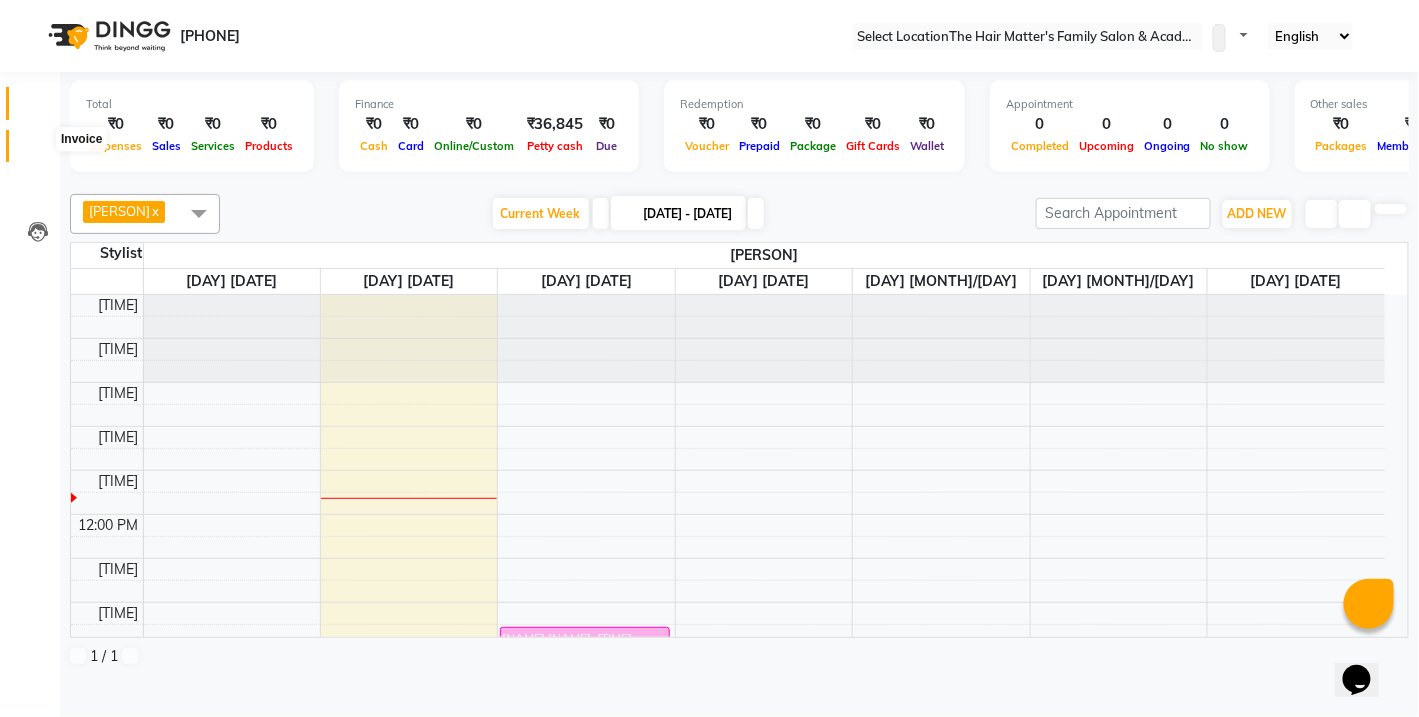 click at bounding box center (37, 151) 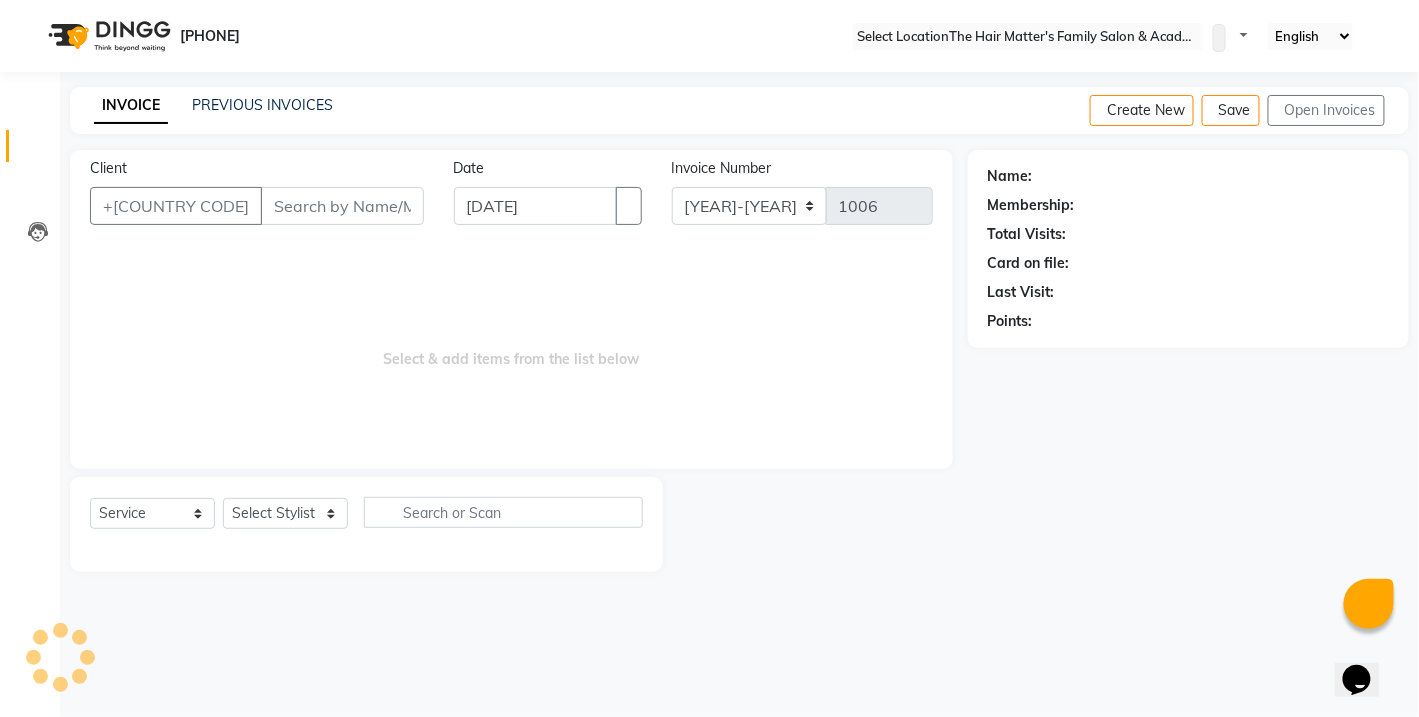 click on "INVOICE PREVIOUS INVOICES Create New   Save   Open Invoices" at bounding box center (739, 110) 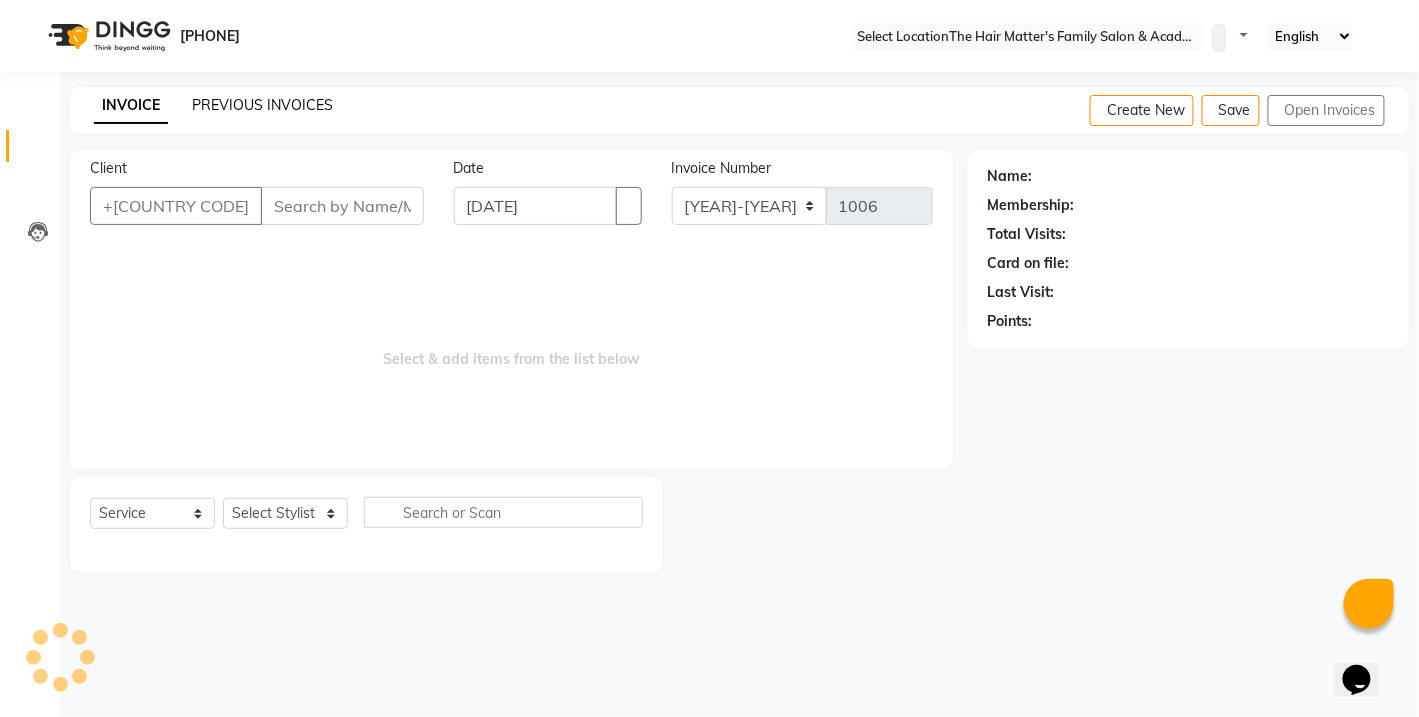click on "PREVIOUS INVOICES" at bounding box center (262, 105) 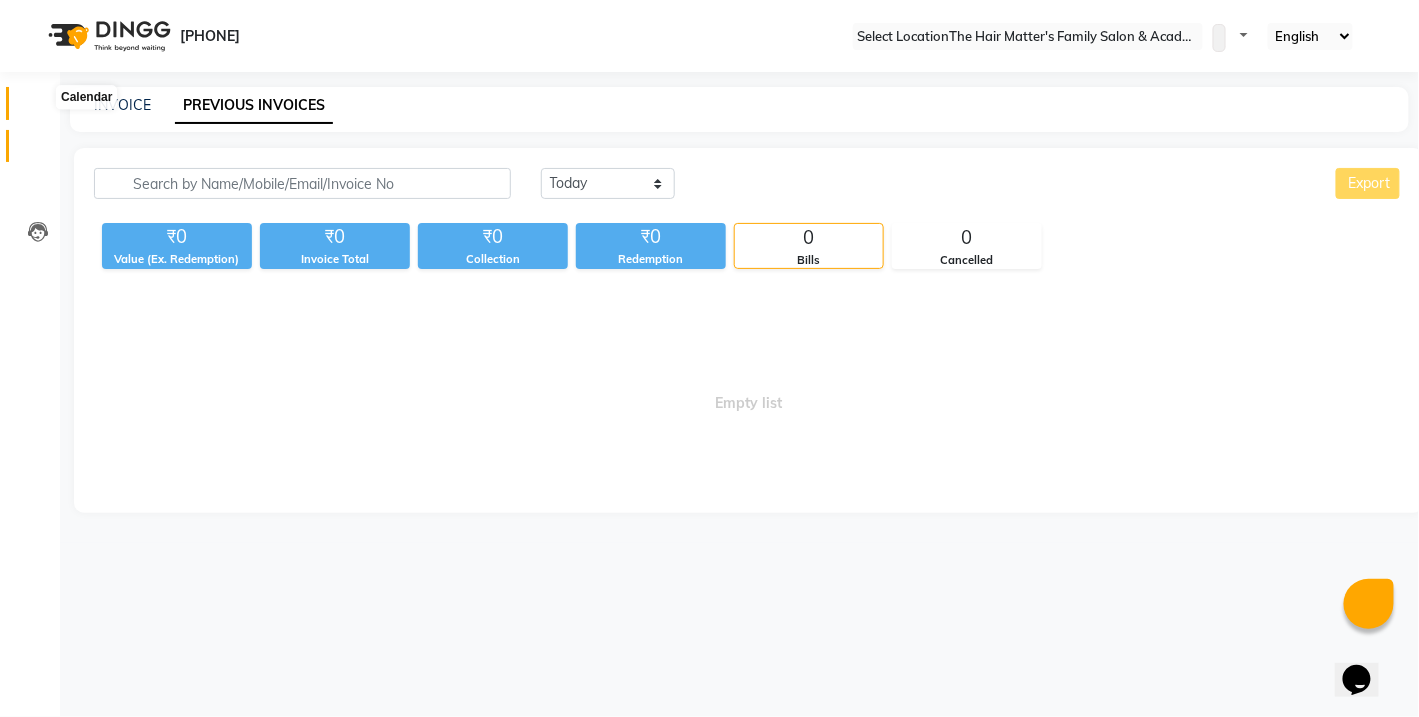 click at bounding box center [37, 108] 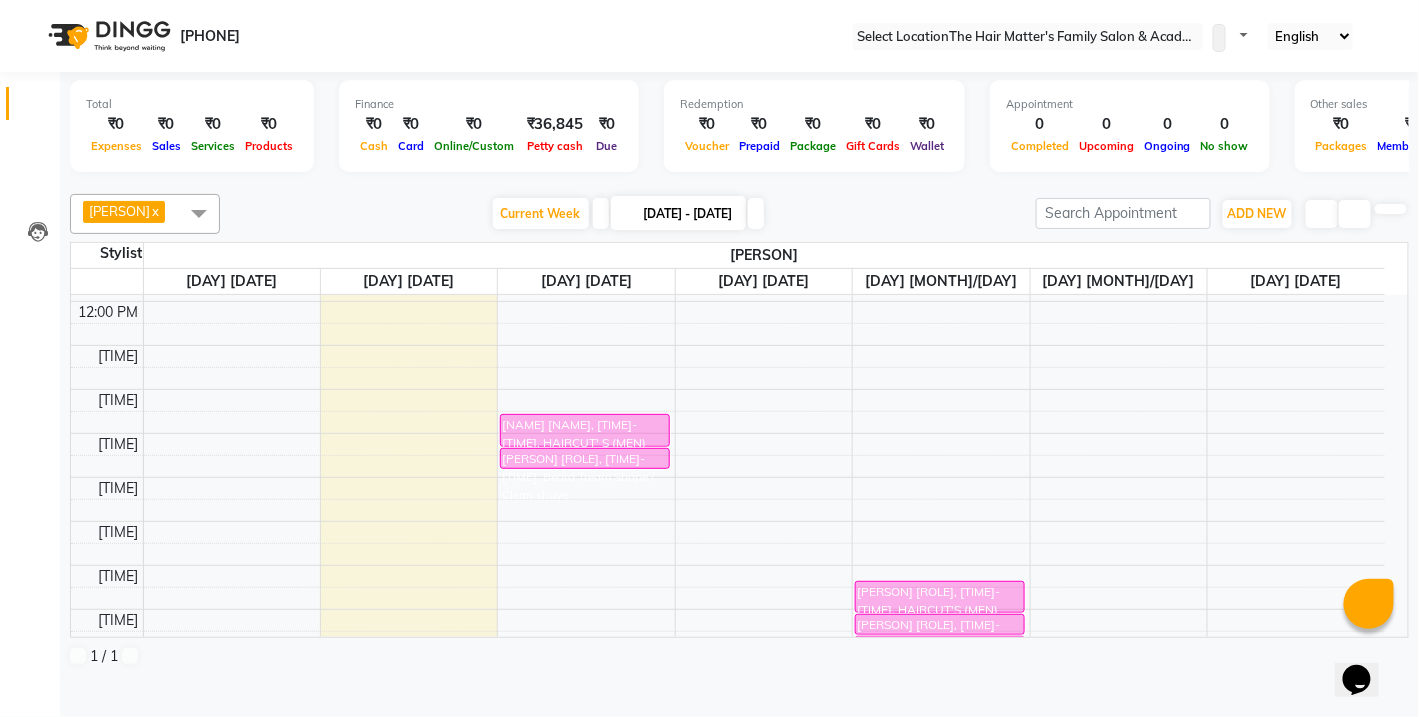 scroll, scrollTop: 118, scrollLeft: 0, axis: vertical 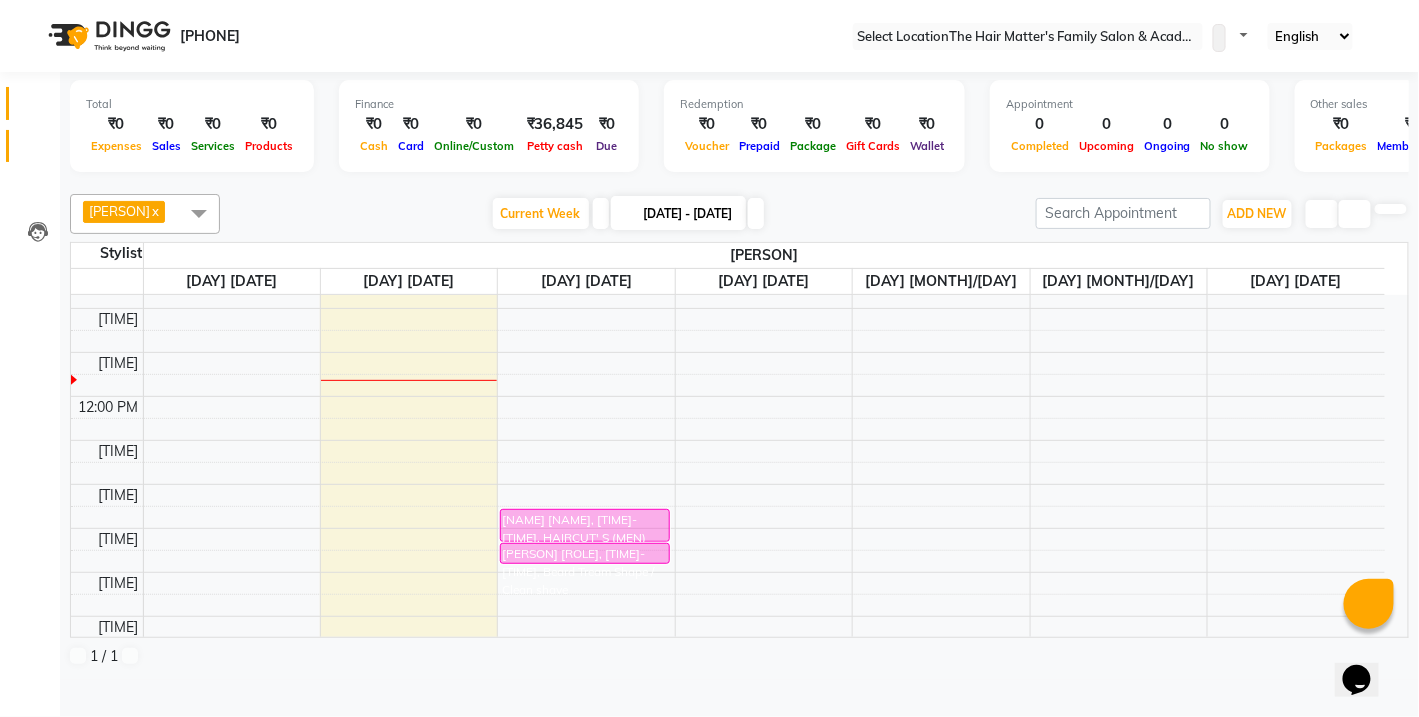 click at bounding box center (37, 151) 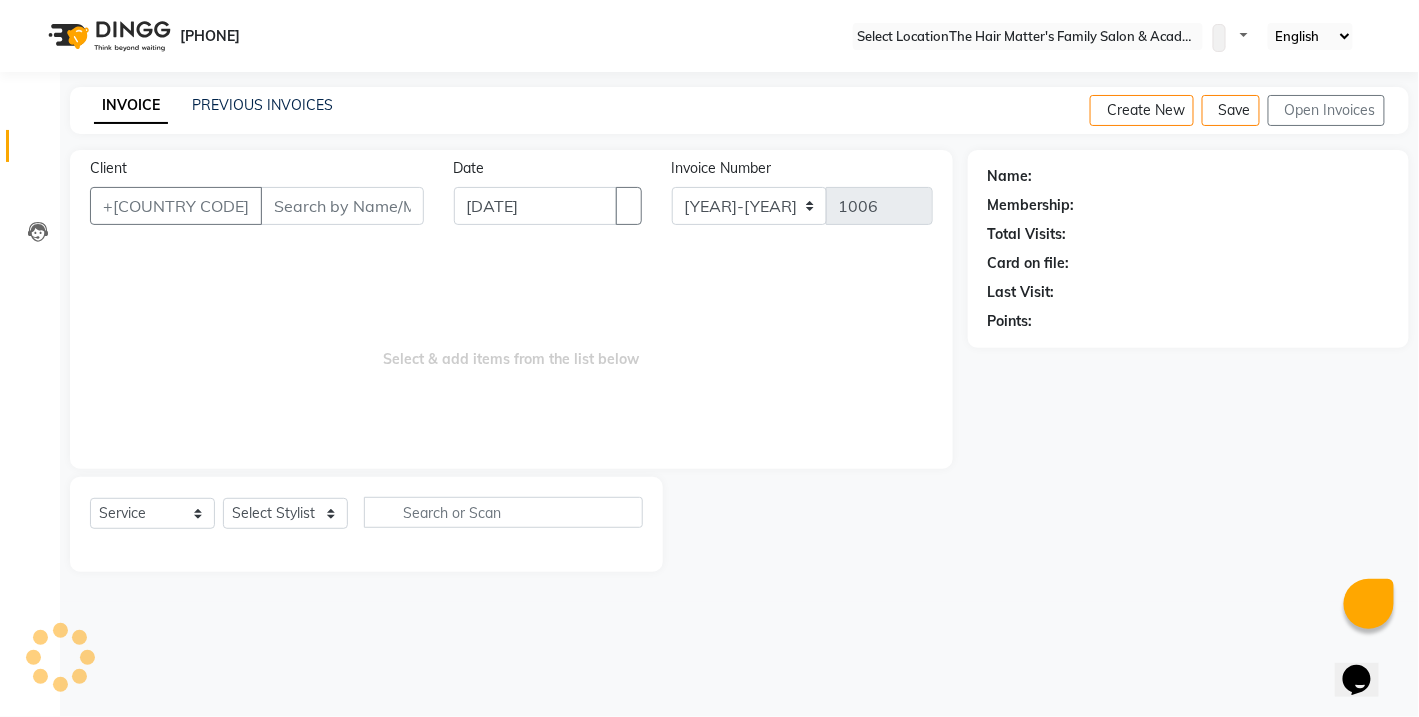 click on "INVOICE PREVIOUS INVOICES Create New   Save   Open Invoices  Client +[PHONE] Date [DATE] Invoice Number V/2025 V/2025-26 1006  Select & add items from the list below  Select  Service  Product  Membership  Package Voucher Prepaid Gift Card  Select Stylist Name: Membership: Total Visits: Card on file: Last Visit:  Points:" at bounding box center (739, 344) 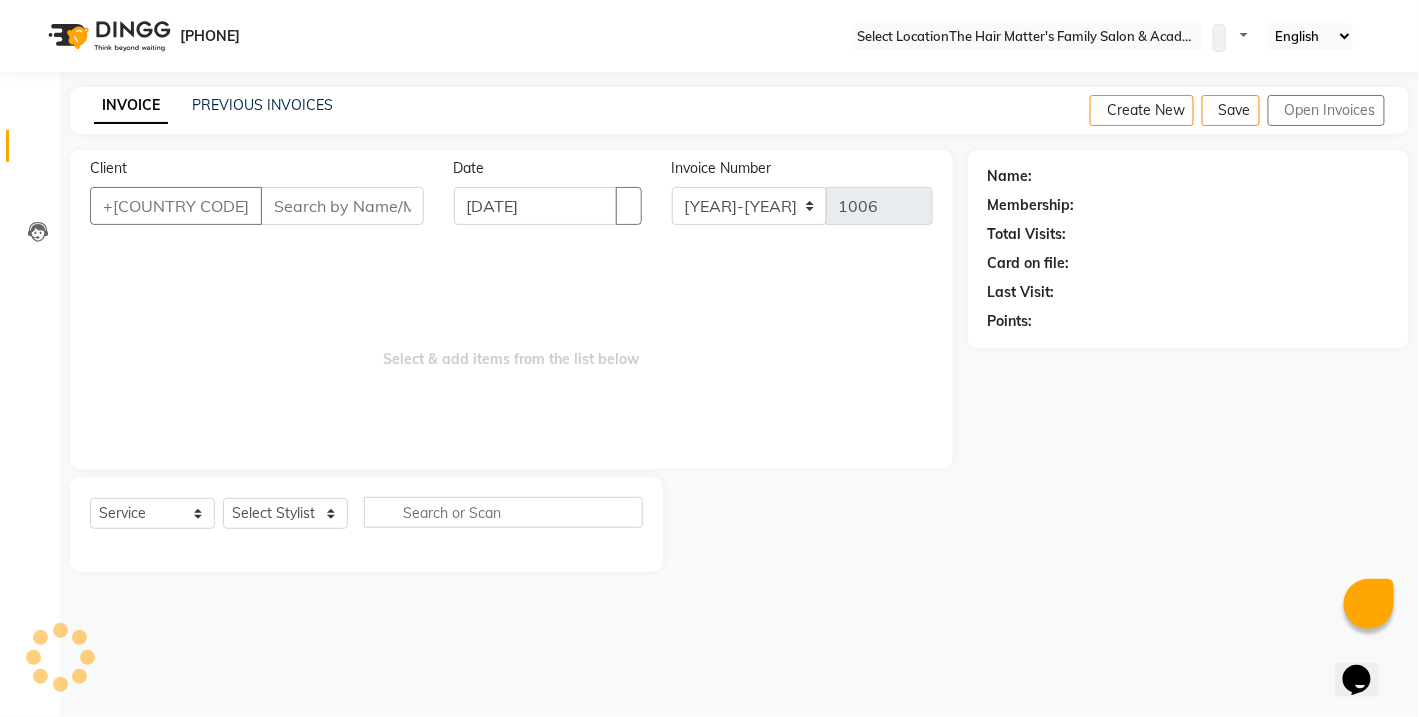 click on "PREVIOUS INVOICES" at bounding box center [262, 105] 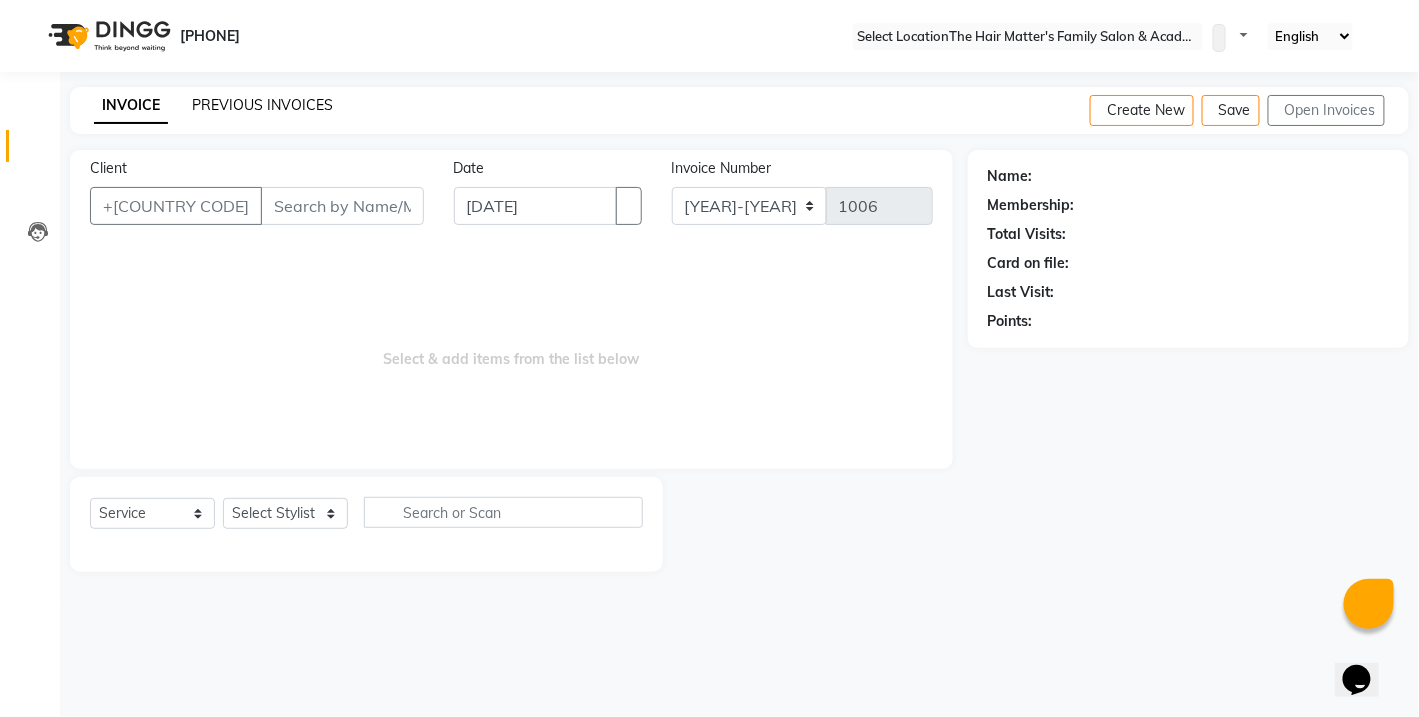 click on "PREVIOUS INVOICES" at bounding box center (262, 105) 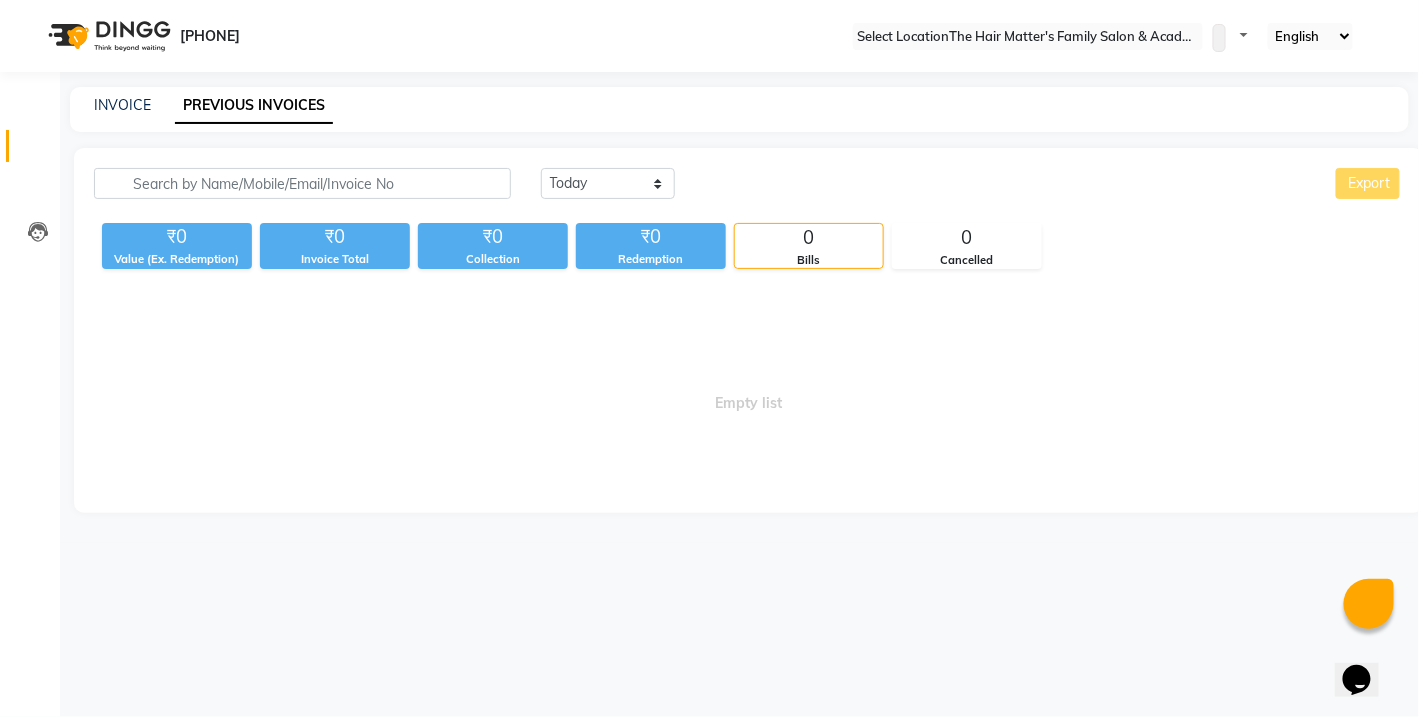 click on "WhatsApp Status  ✕ Status:  Disconnected Most Recent Message: [DATE]     [TIME] Recent Service Activity: [DATE]     [TIME]  [PHONE] Whatsapp Settings Default Panel My Panel English ENGLISH Español العربية मराठी हिंदी ગુજરાતી தமிழ் 中文 Notifications nothing to show" at bounding box center [1028, 36] 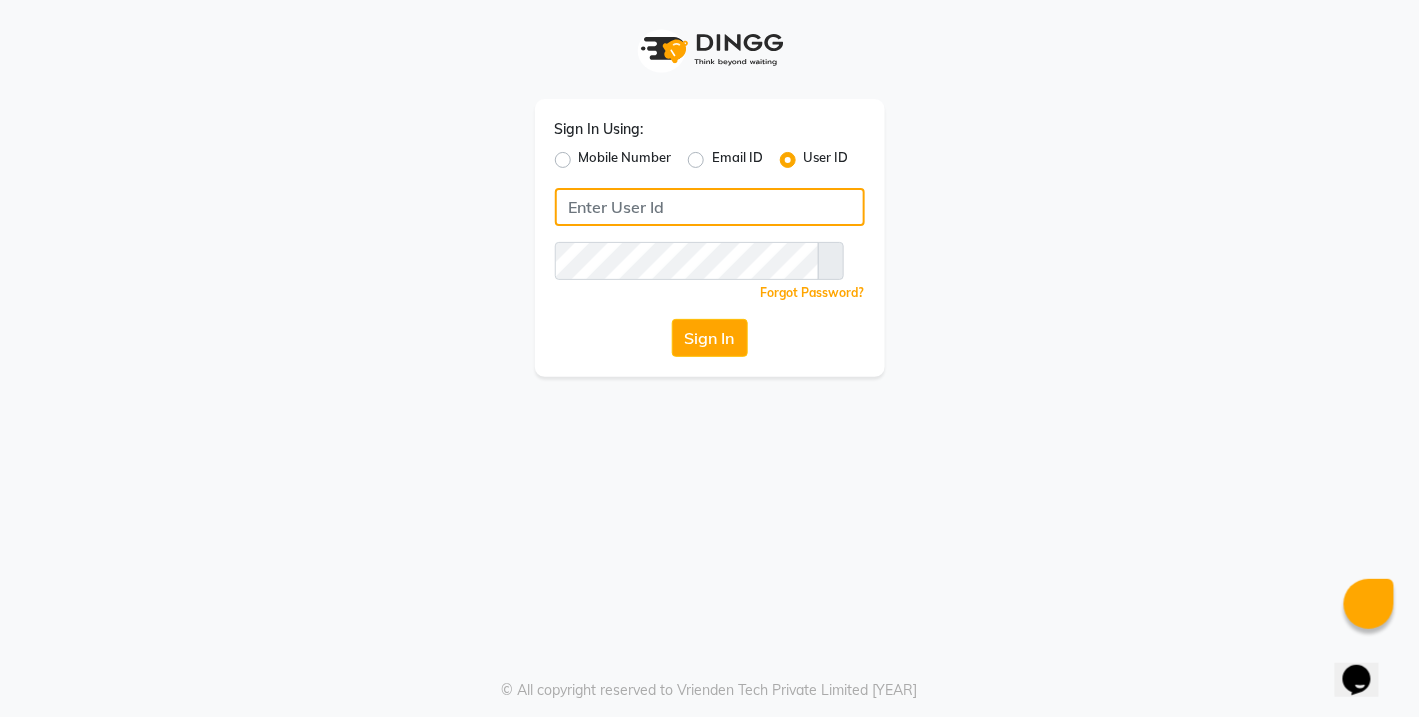 type on "[PHONE]" 